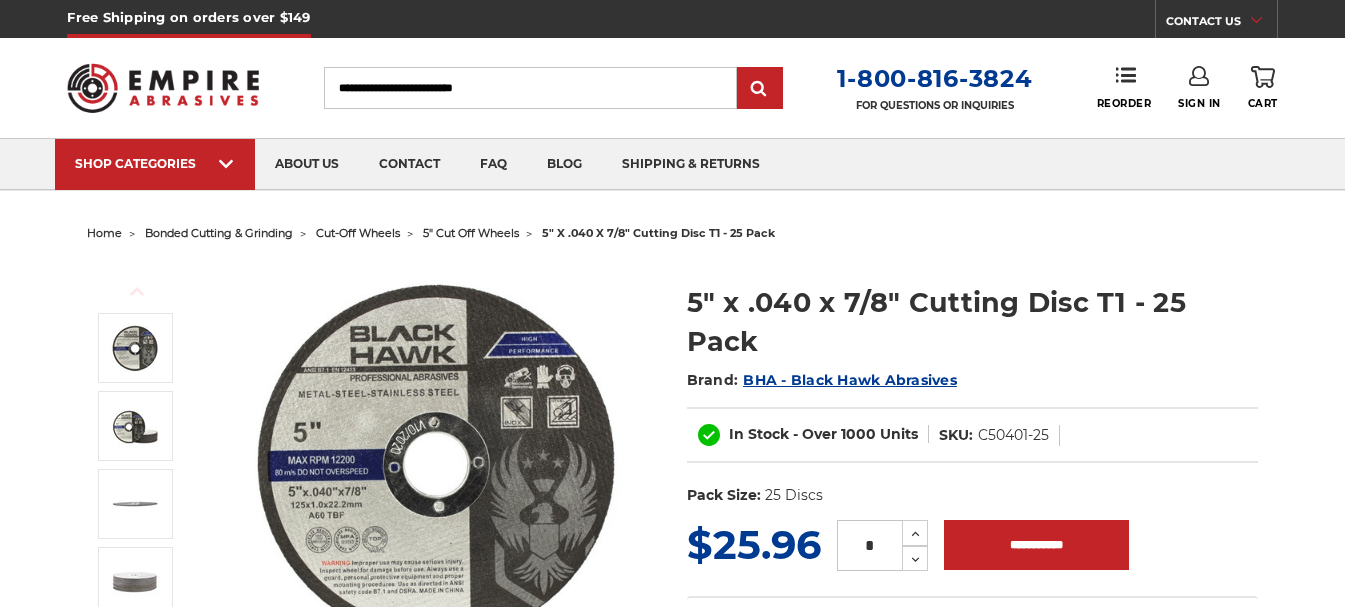 scroll, scrollTop: 0, scrollLeft: 0, axis: both 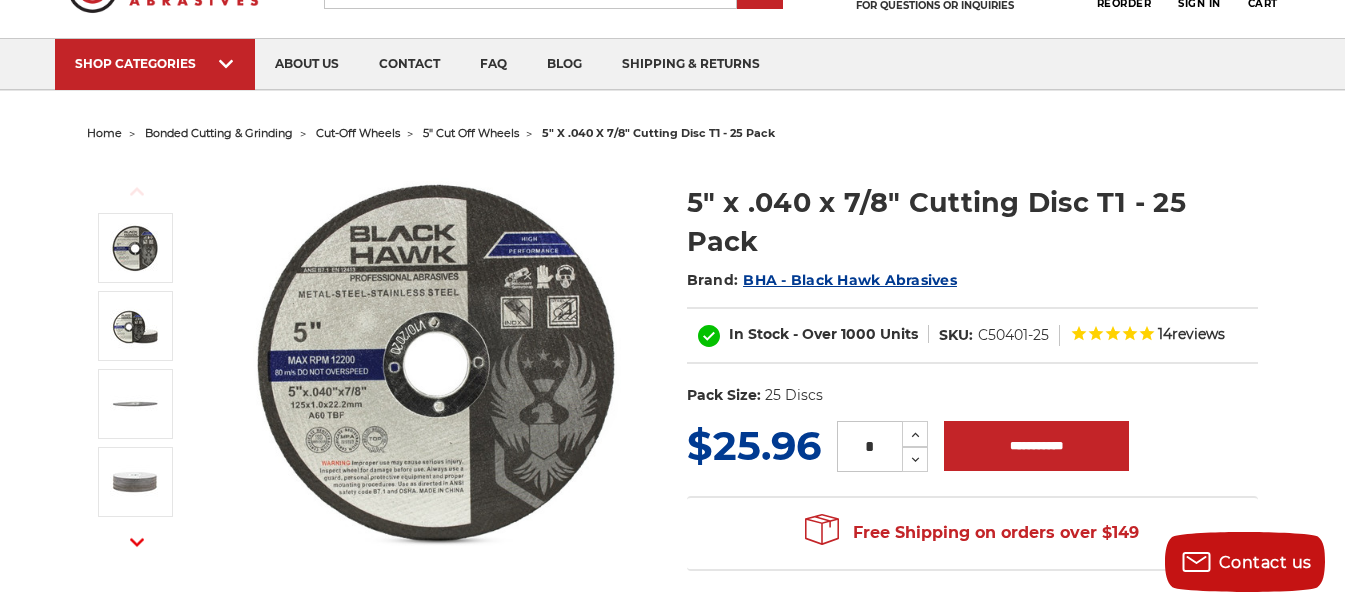 click at bounding box center (437, 362) 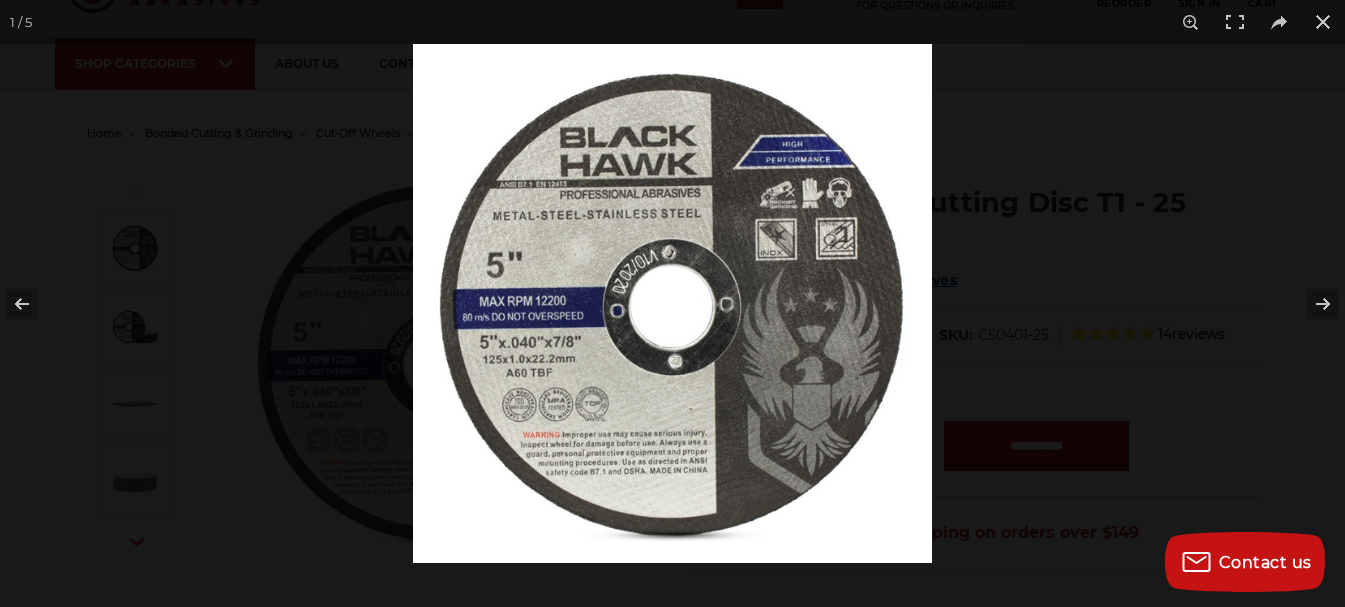 click at bounding box center (672, 303) 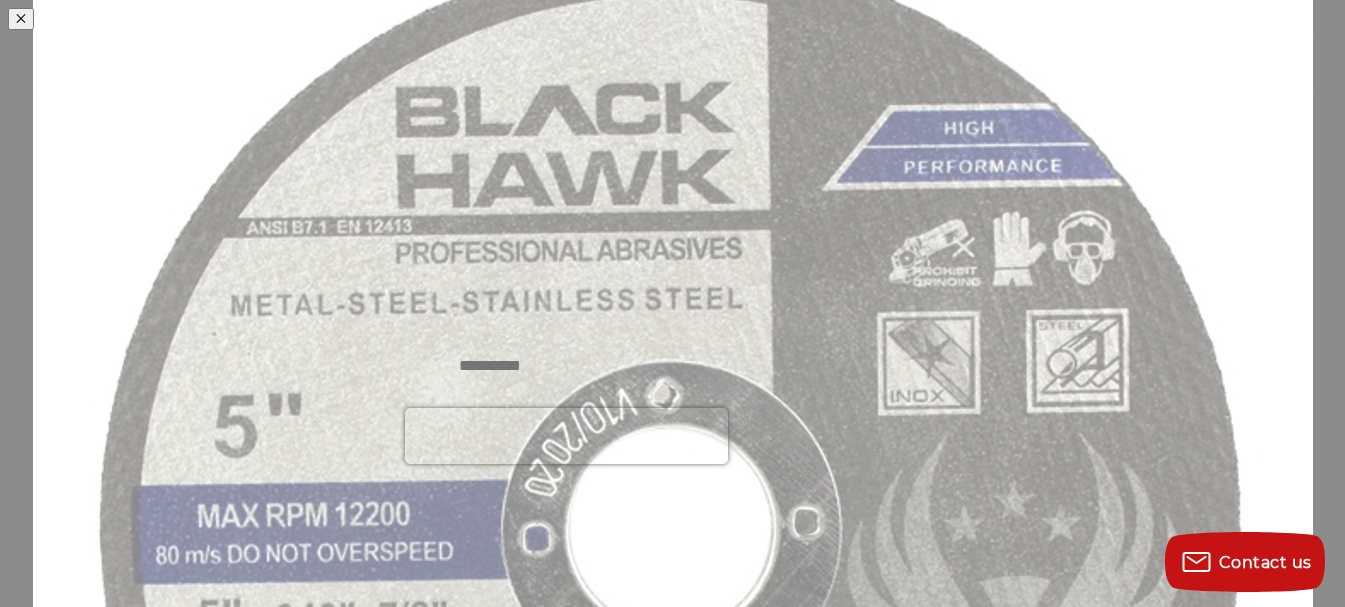 click at bounding box center (939, 143) 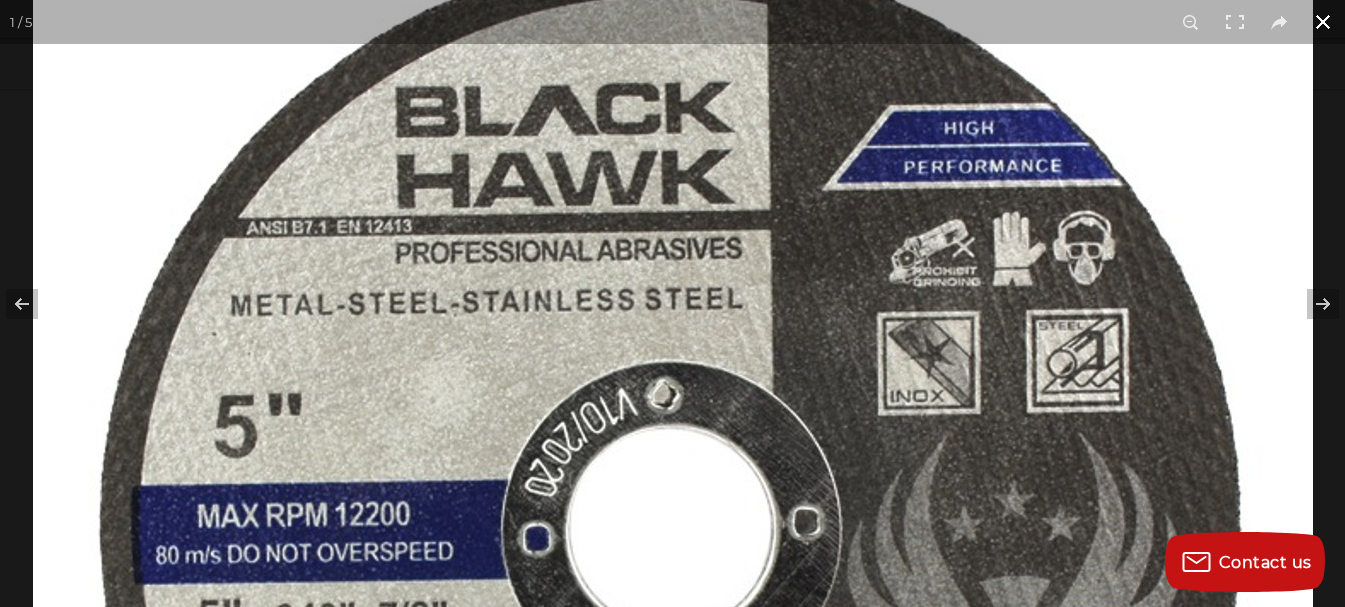 click at bounding box center [1323, 22] 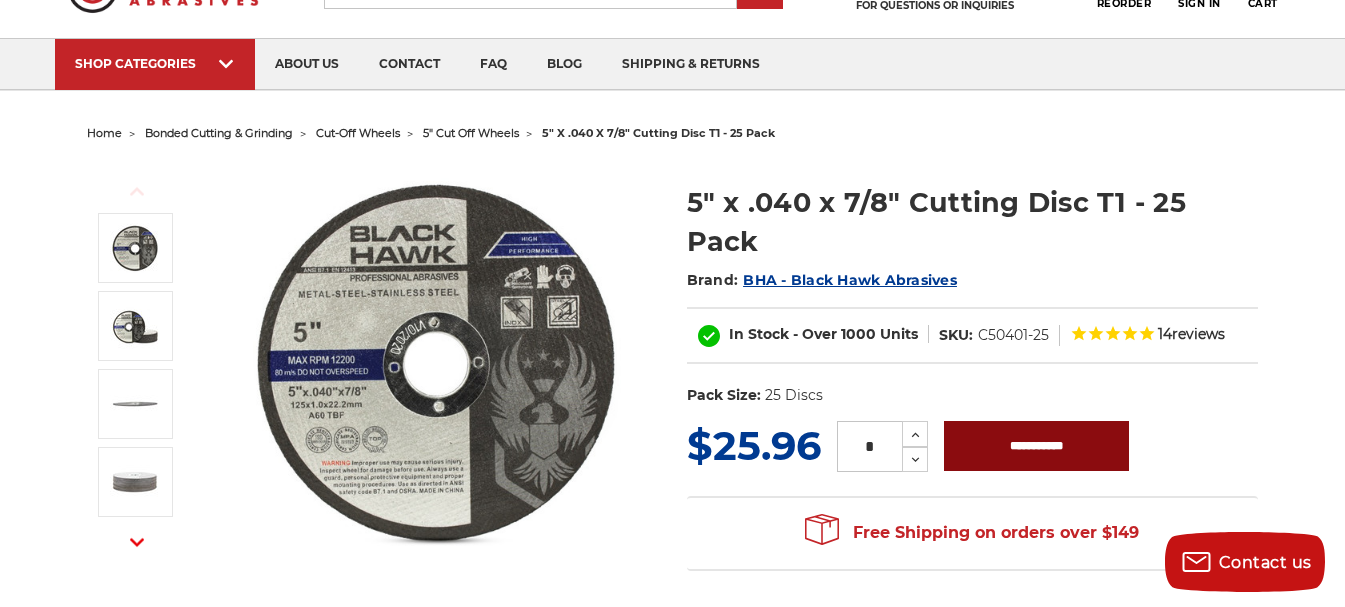click on "**********" at bounding box center (1036, 446) 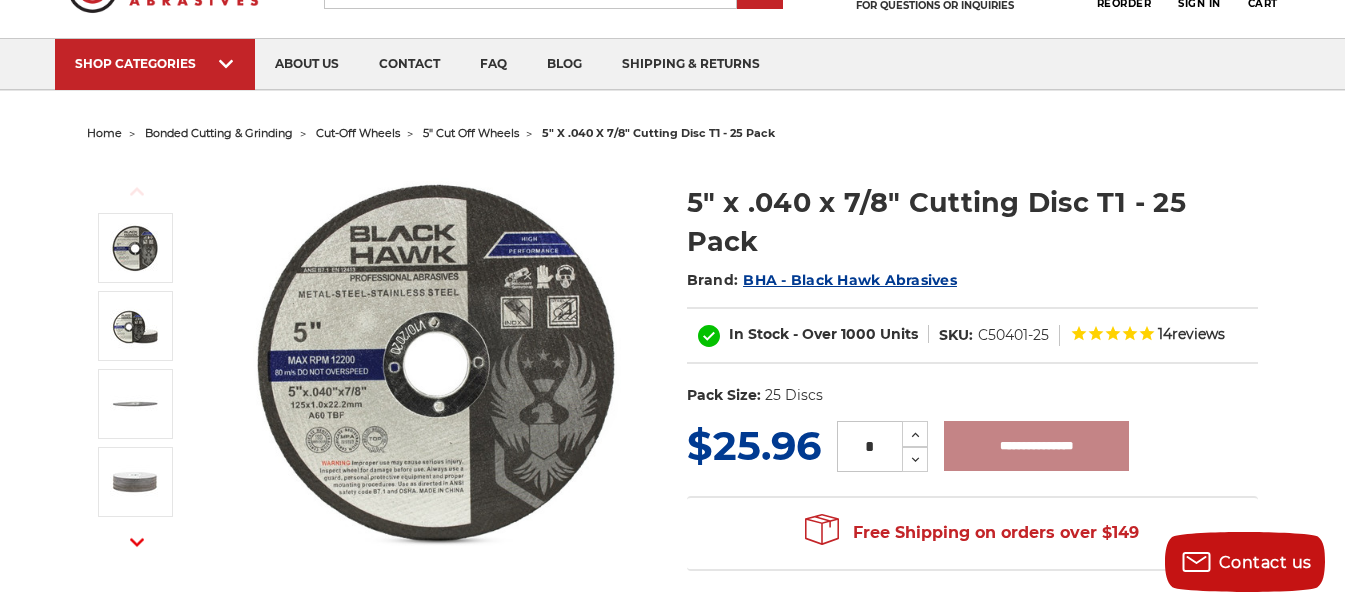type on "**********" 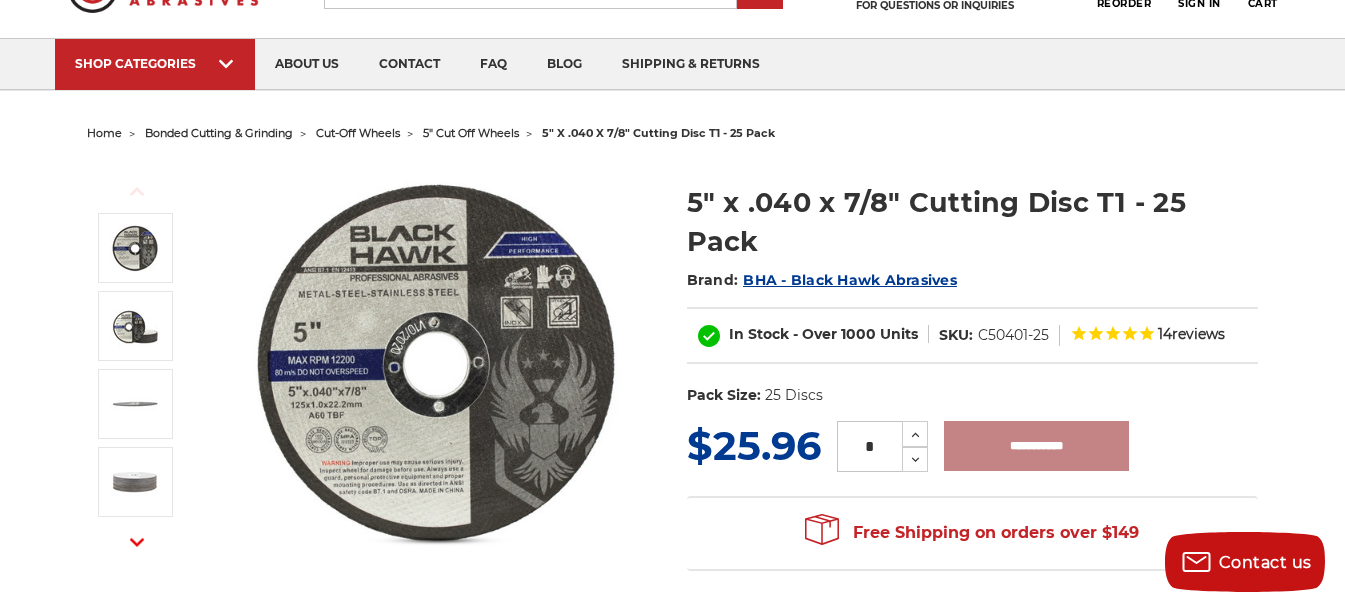 scroll, scrollTop: 99, scrollLeft: 0, axis: vertical 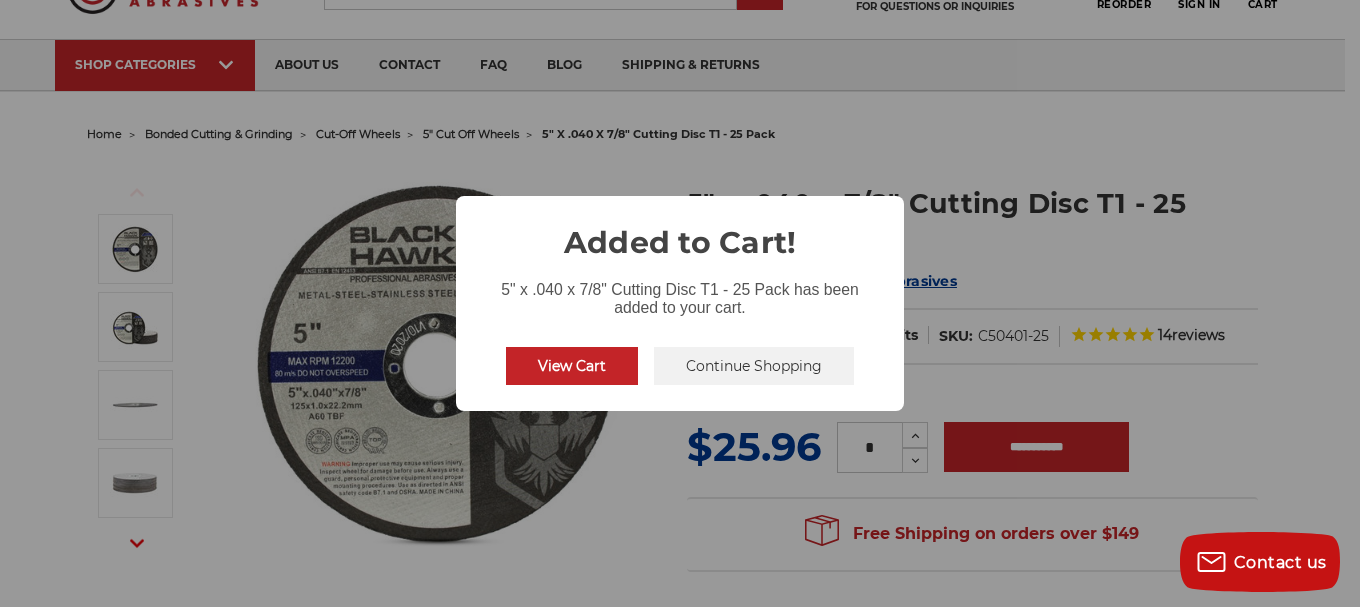 click on "View Cart" at bounding box center [572, 366] 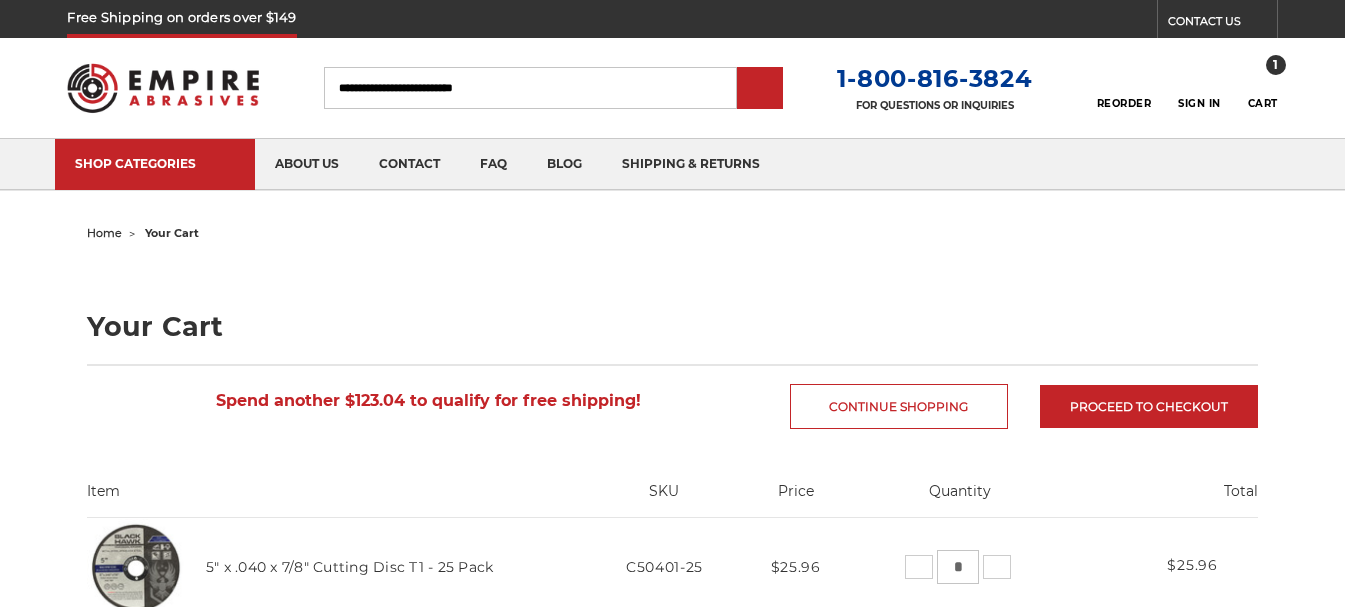 scroll, scrollTop: 0, scrollLeft: 0, axis: both 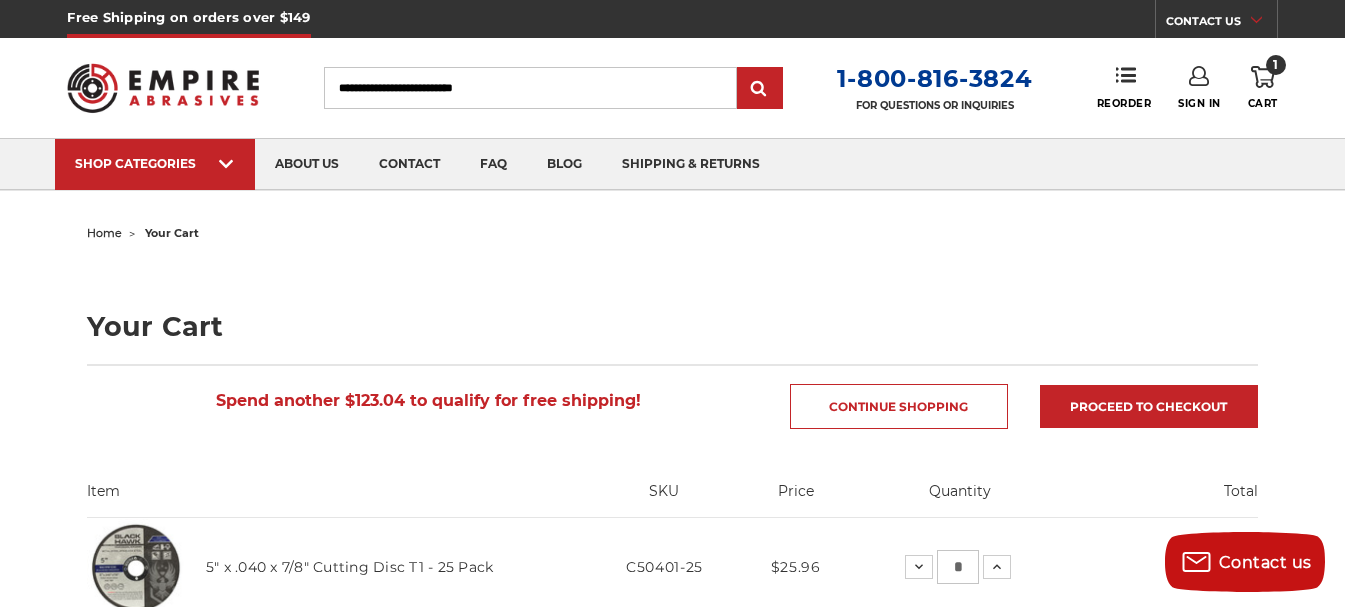 click 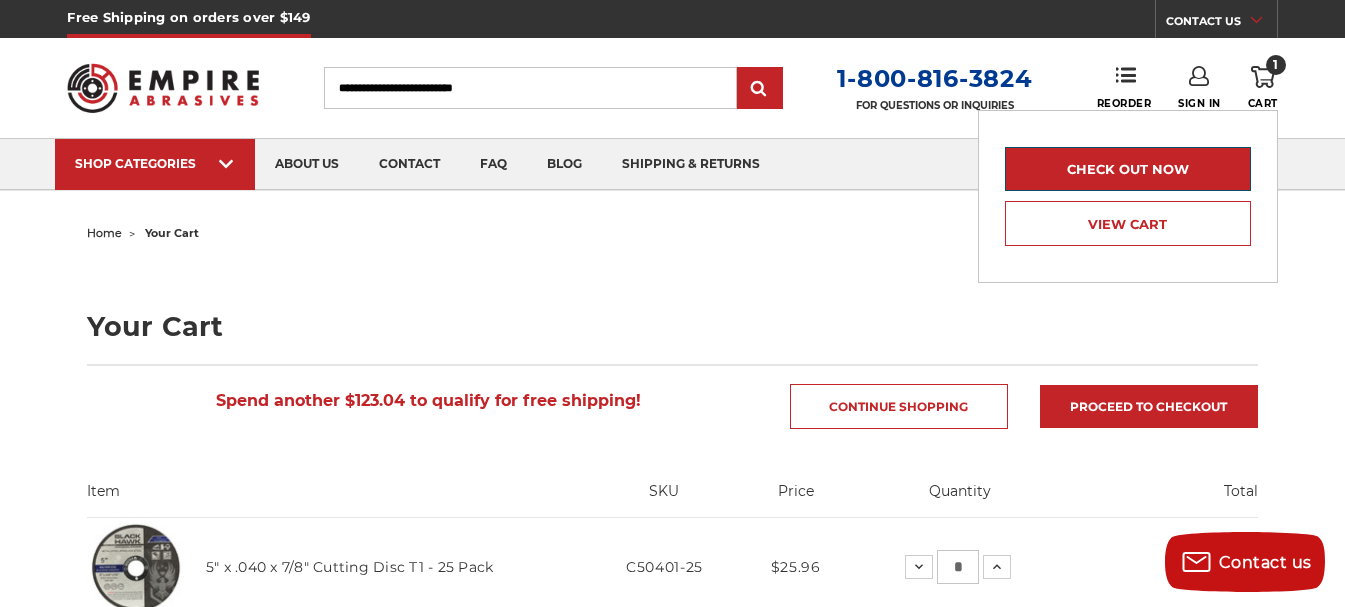 click on "Check out now" at bounding box center (1128, 169) 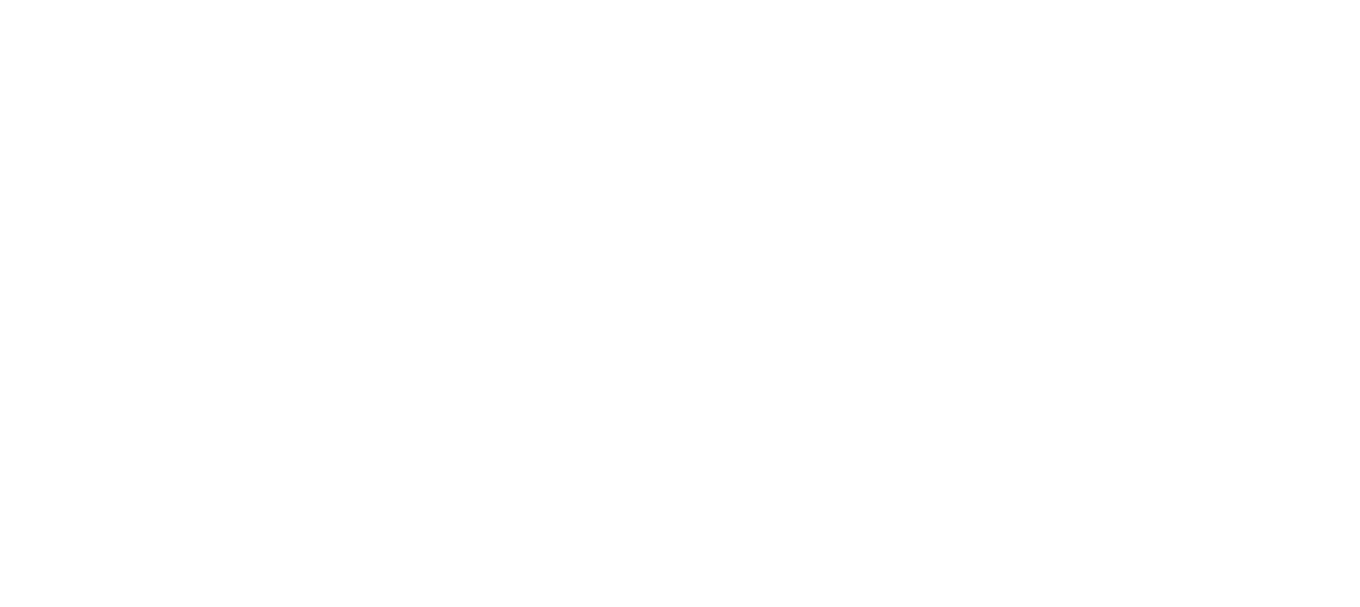 scroll, scrollTop: 0, scrollLeft: 0, axis: both 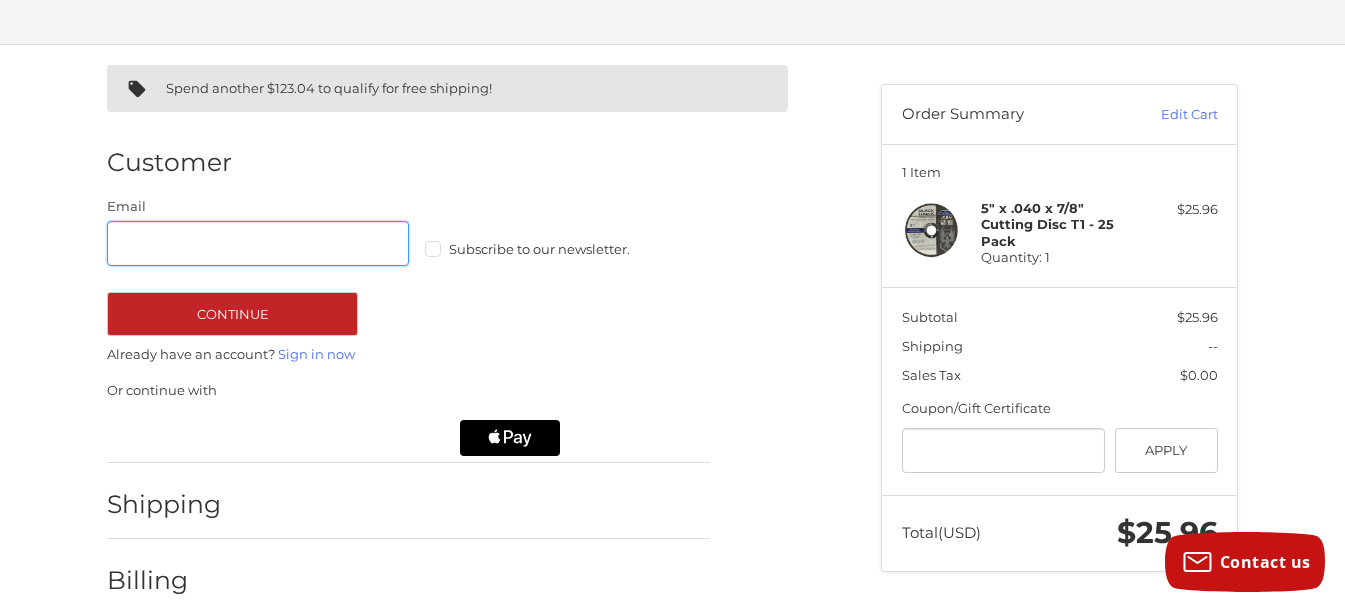 click on "Email" at bounding box center [258, 243] 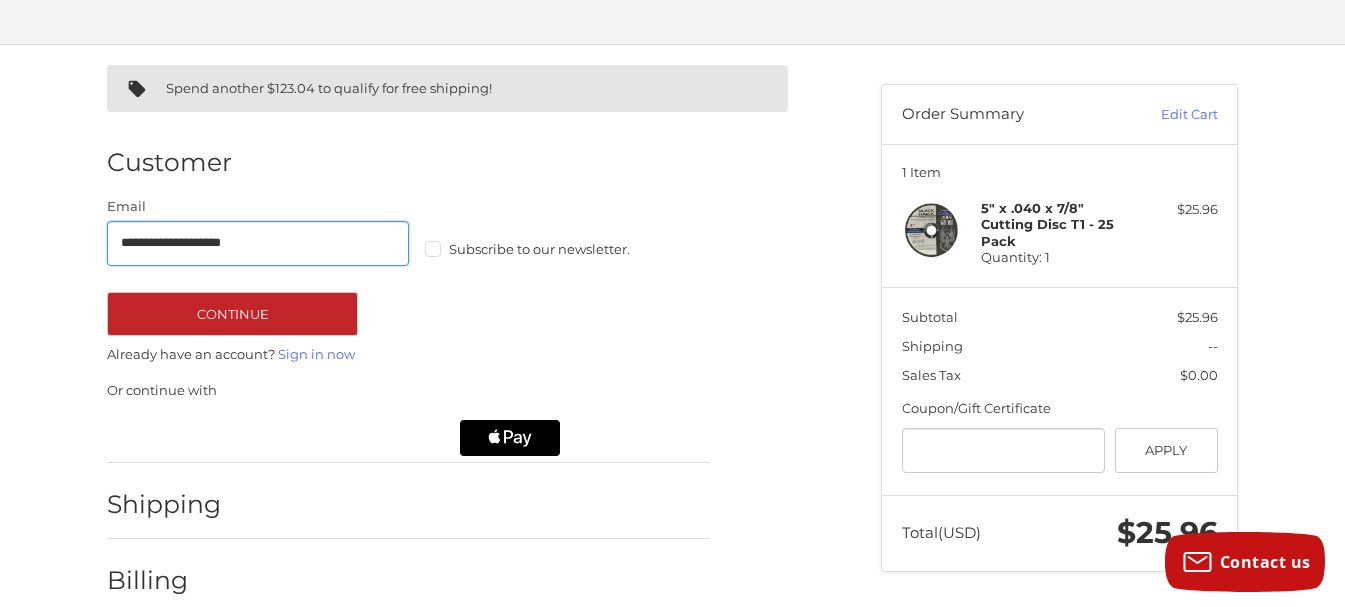 drag, startPoint x: 309, startPoint y: 241, endPoint x: 107, endPoint y: 248, distance: 202.12125 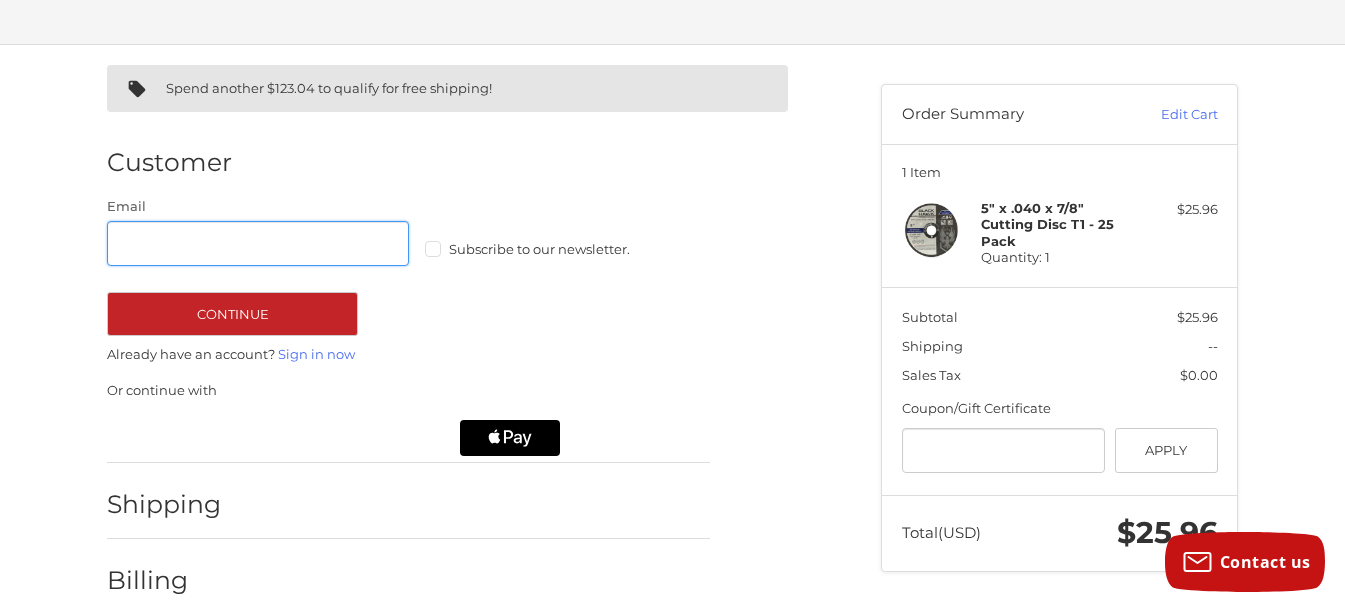 click on "Email" at bounding box center (258, 243) 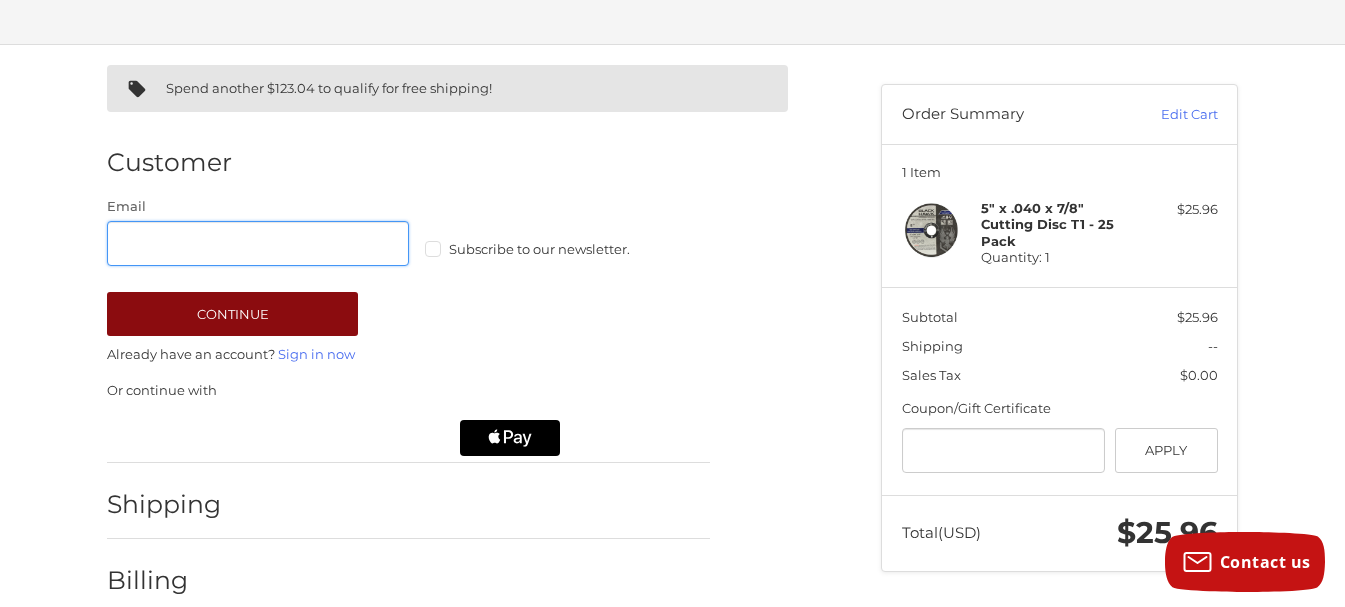 type on "**********" 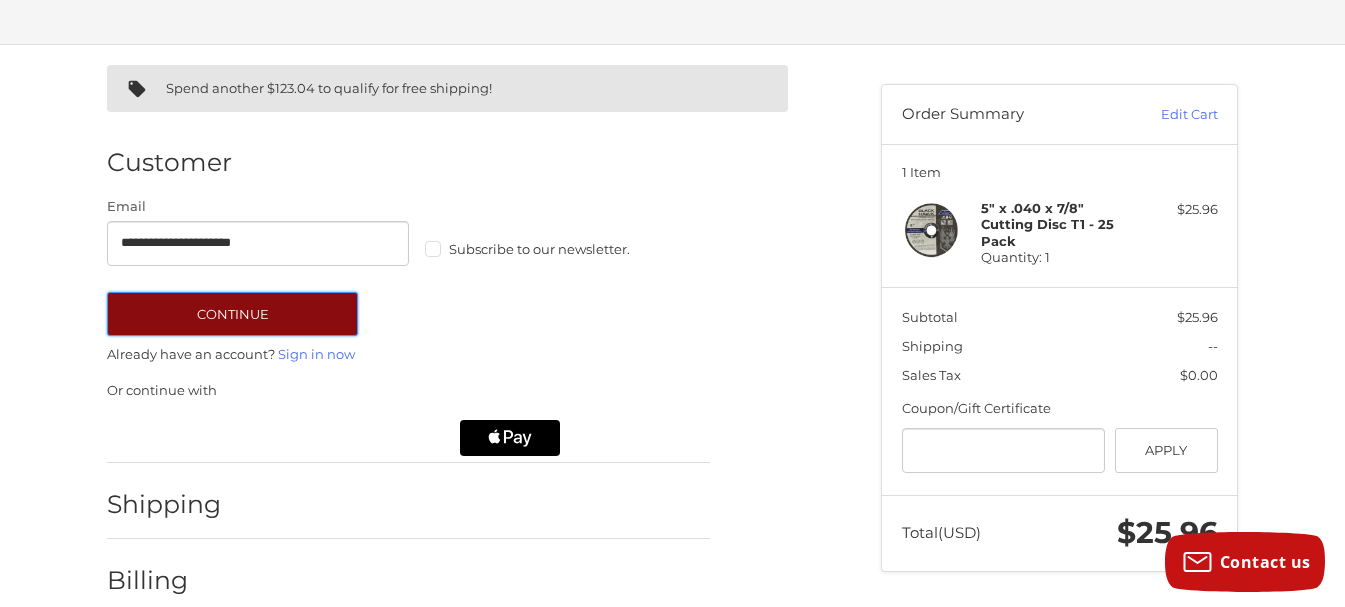 click on "Continue" at bounding box center [232, 314] 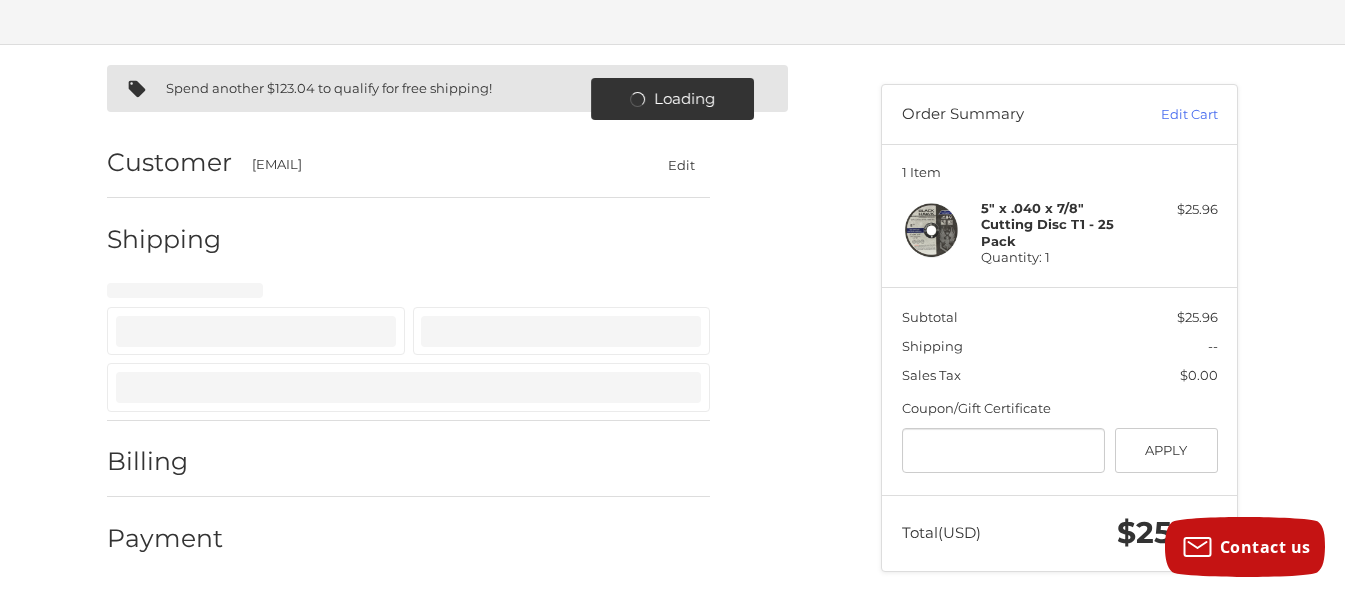 select on "**" 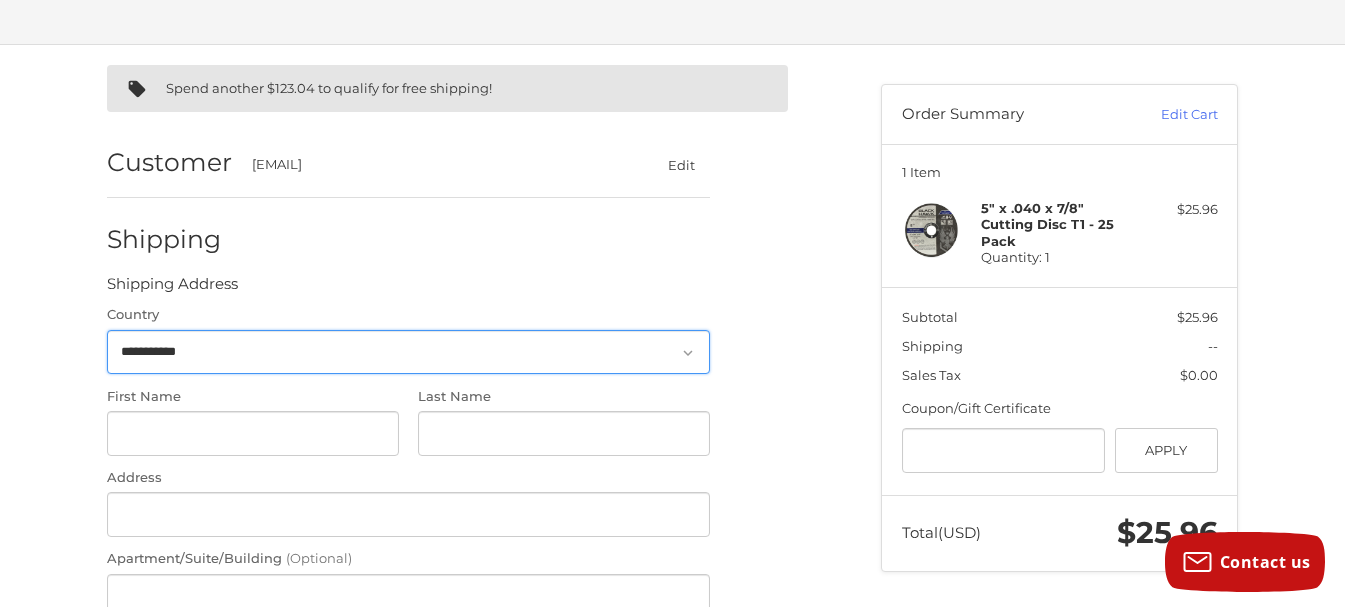 scroll, scrollTop: 188, scrollLeft: 0, axis: vertical 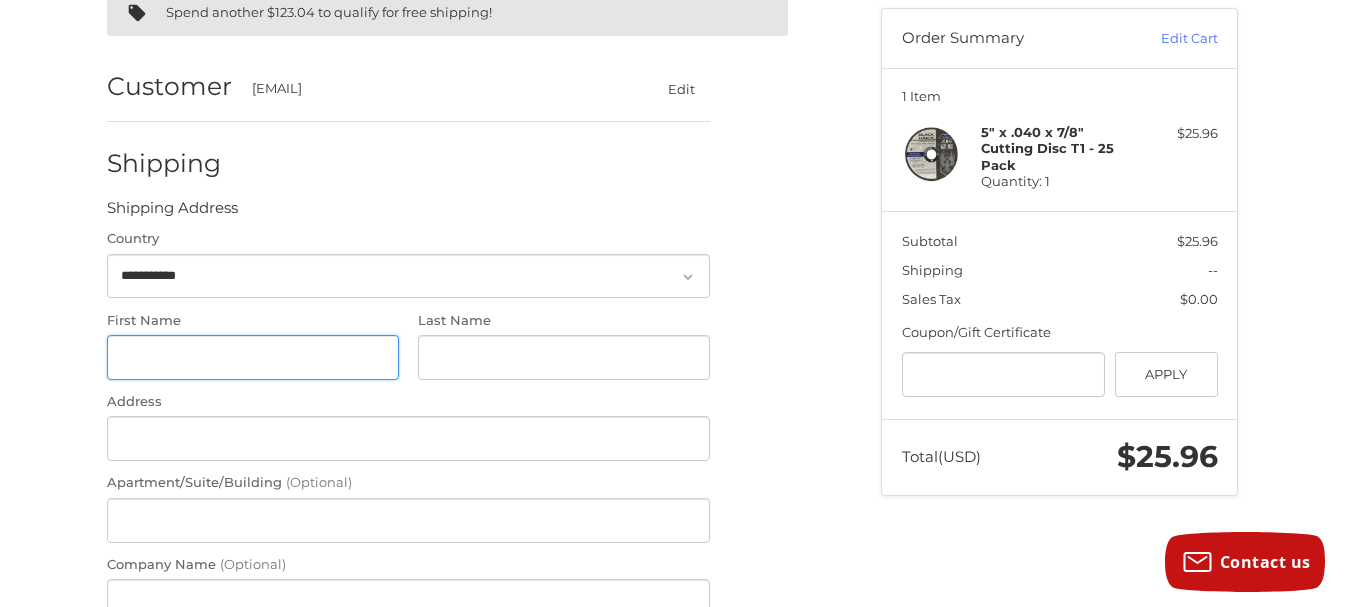 click on "First Name" at bounding box center [253, 357] 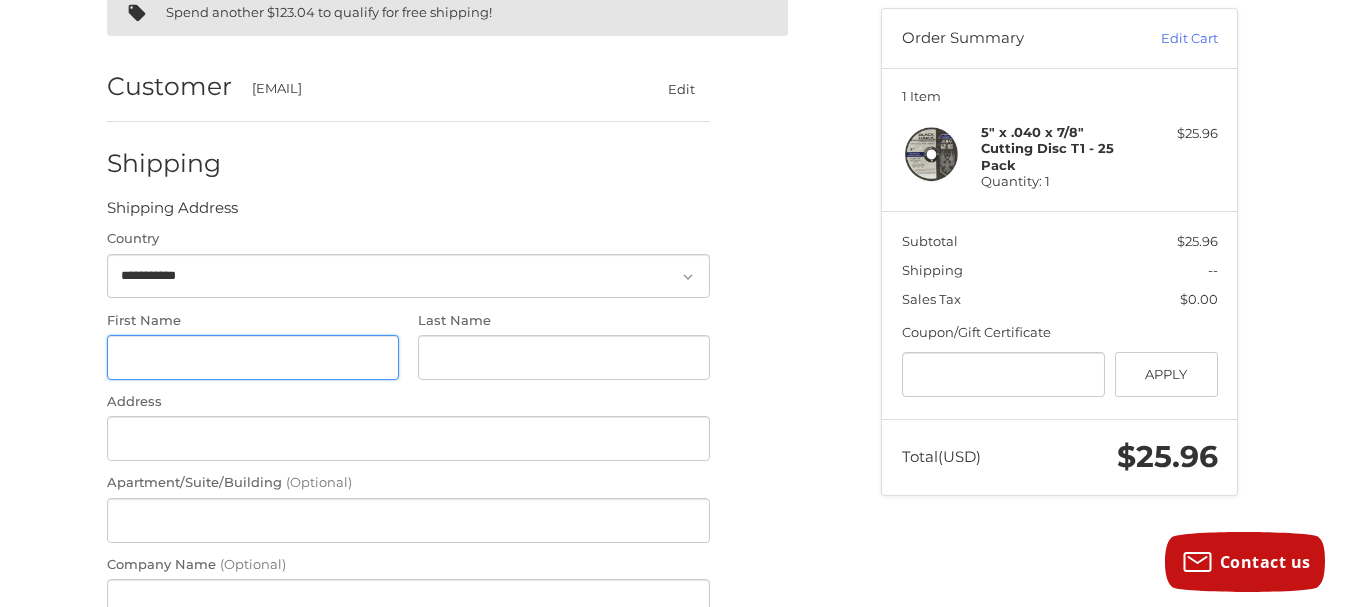 type on "****" 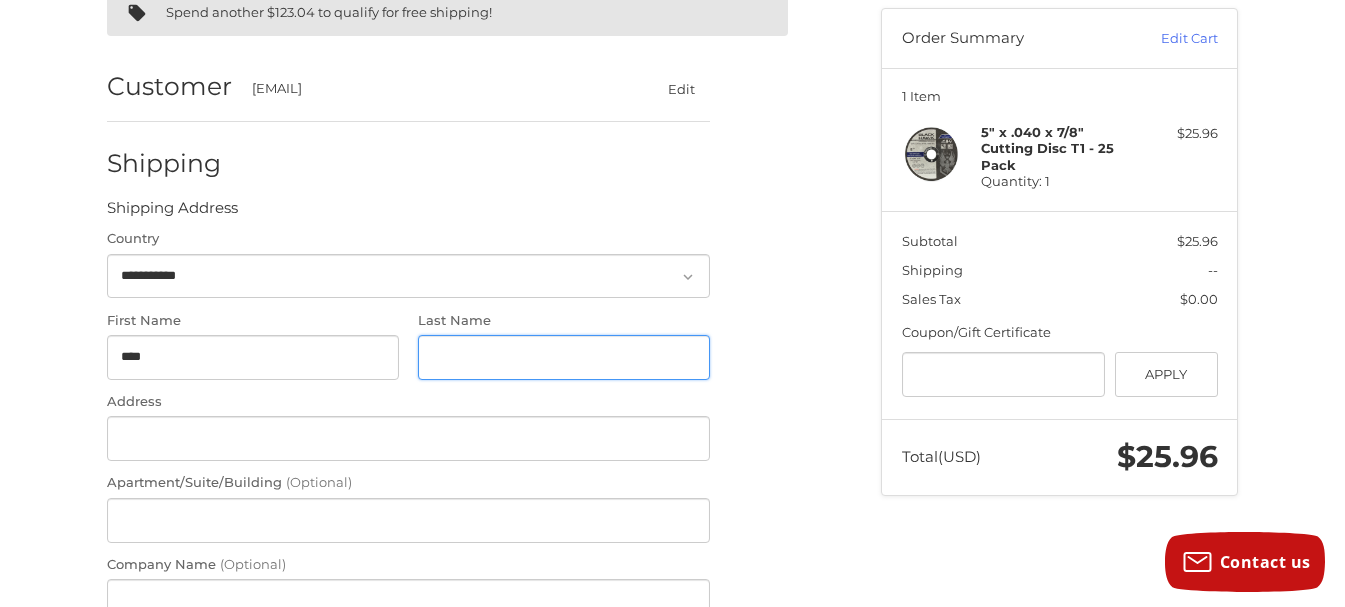 type on "******" 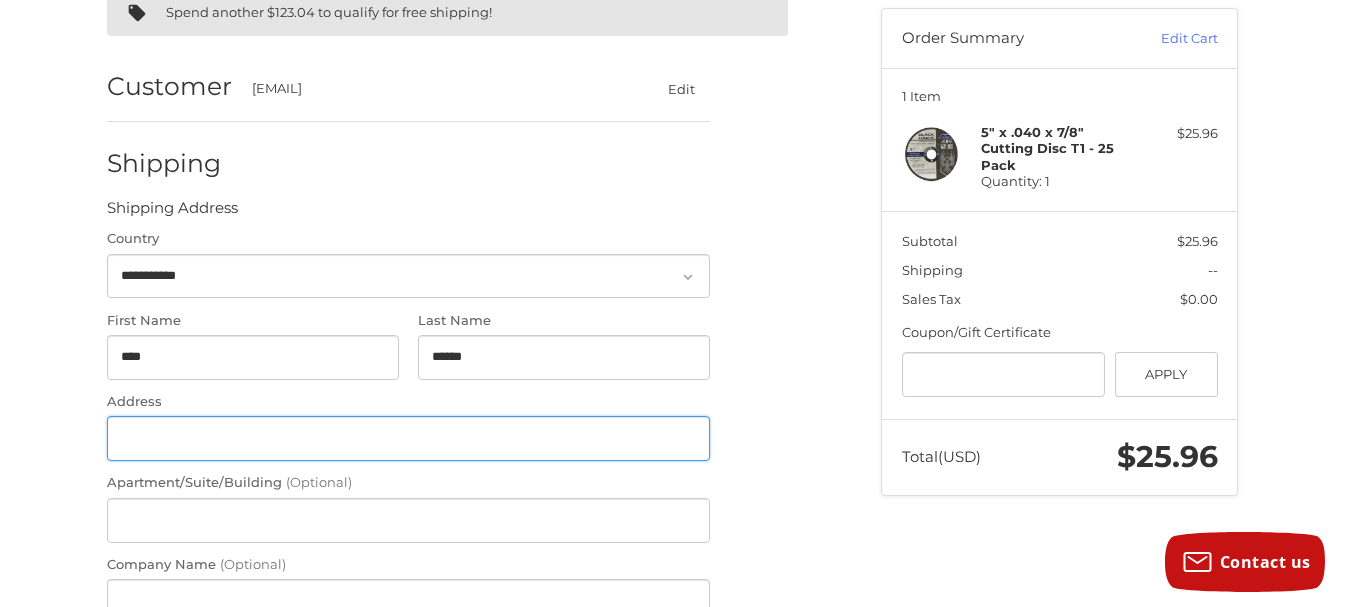 type on "**********" 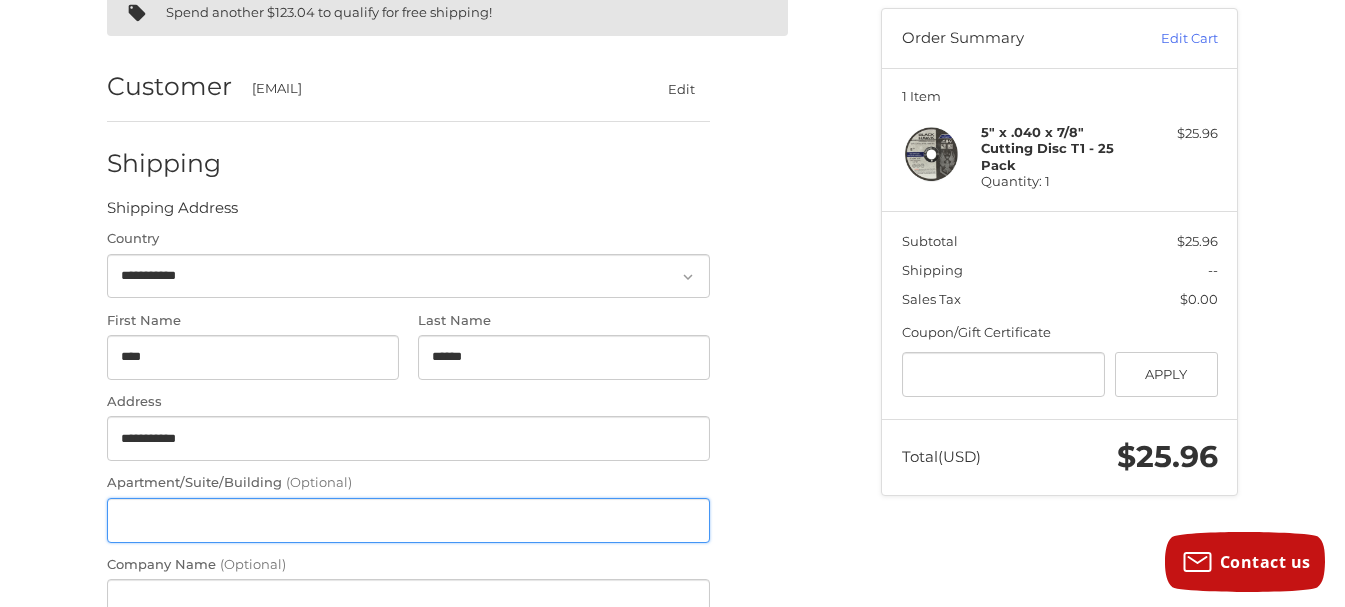 type on "**********" 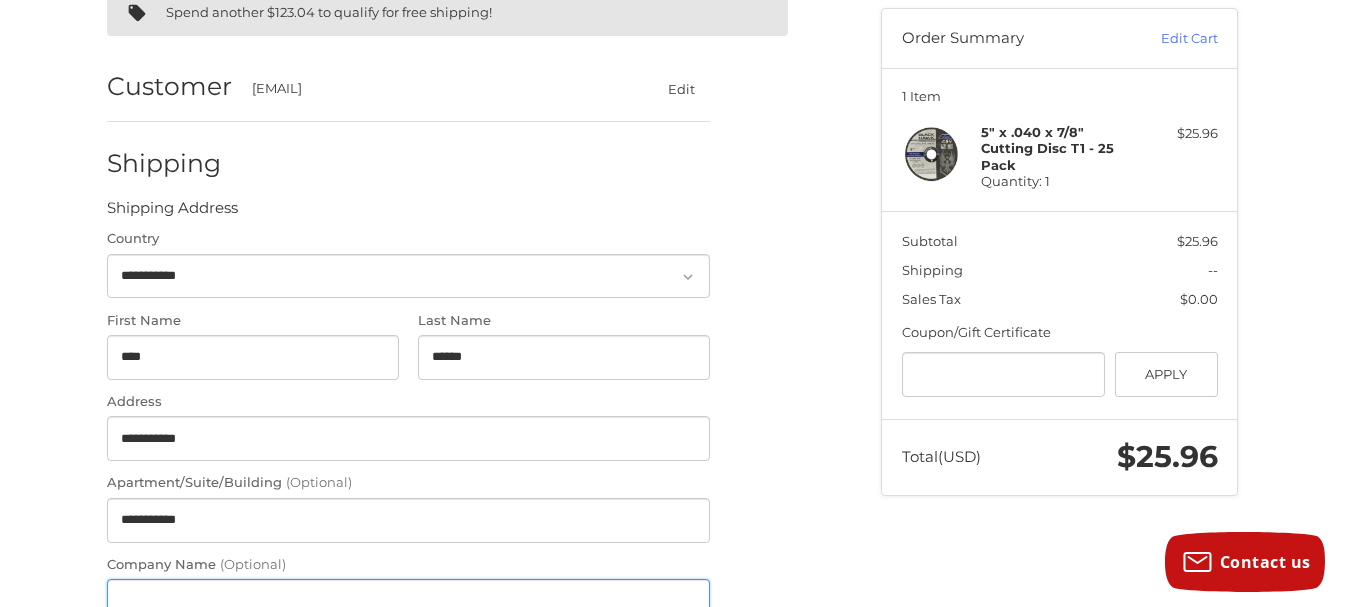 type on "**********" 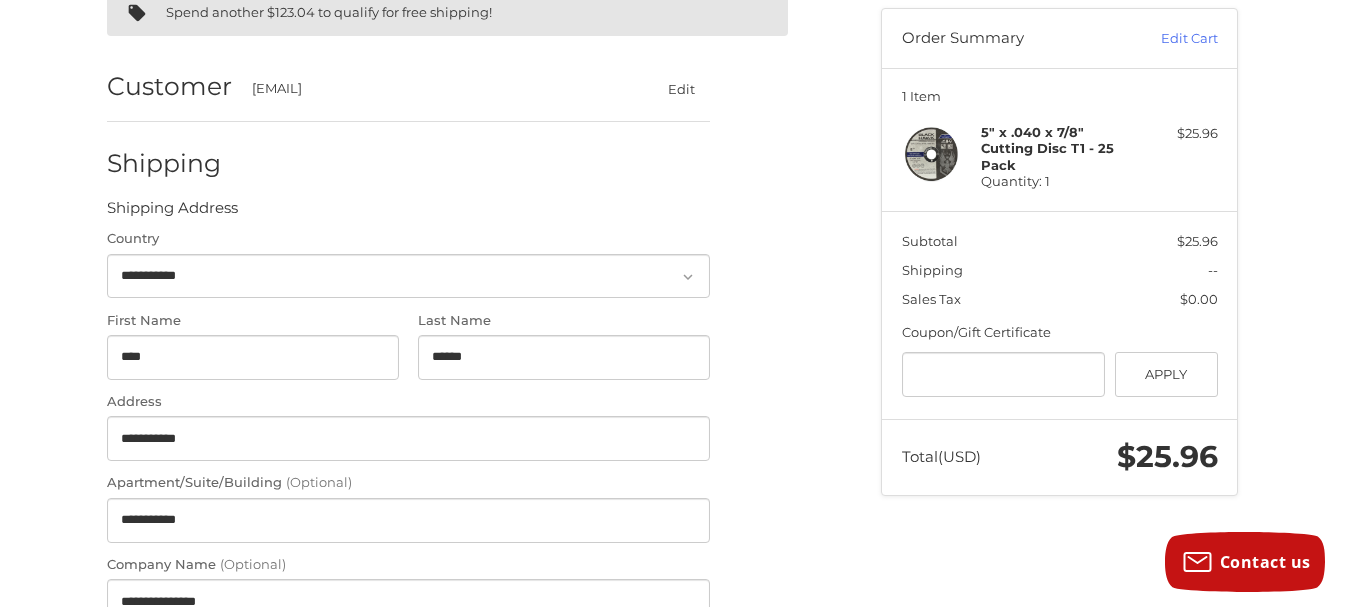 type on "*******" 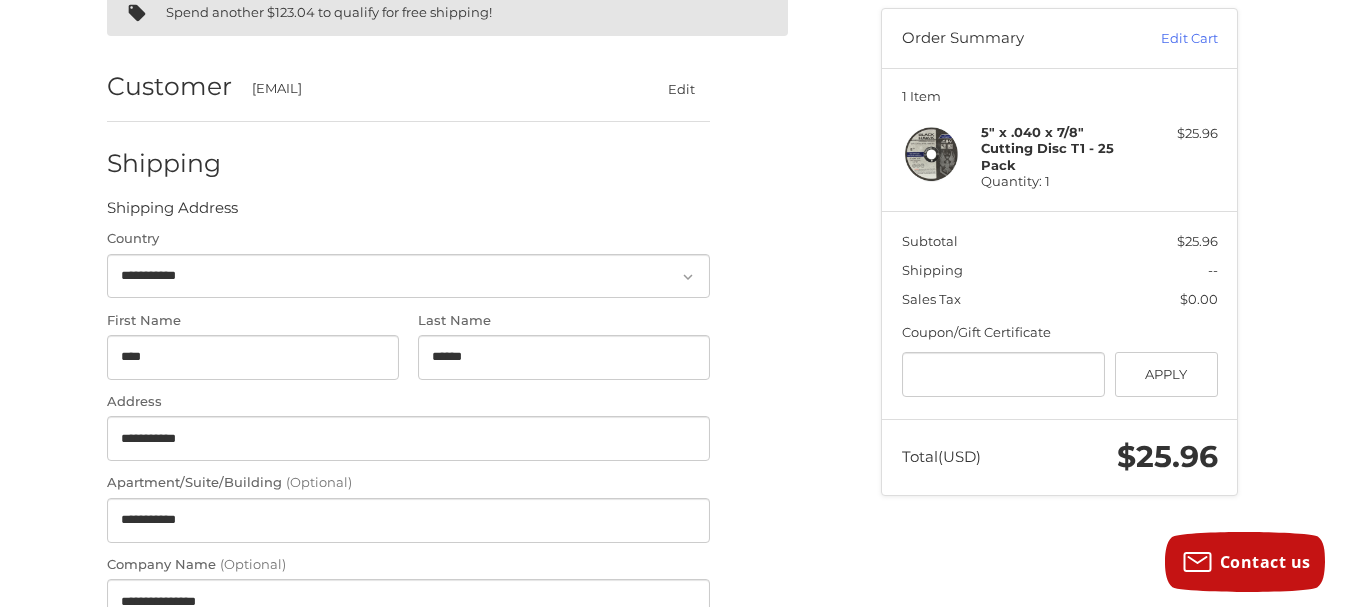 select on "**" 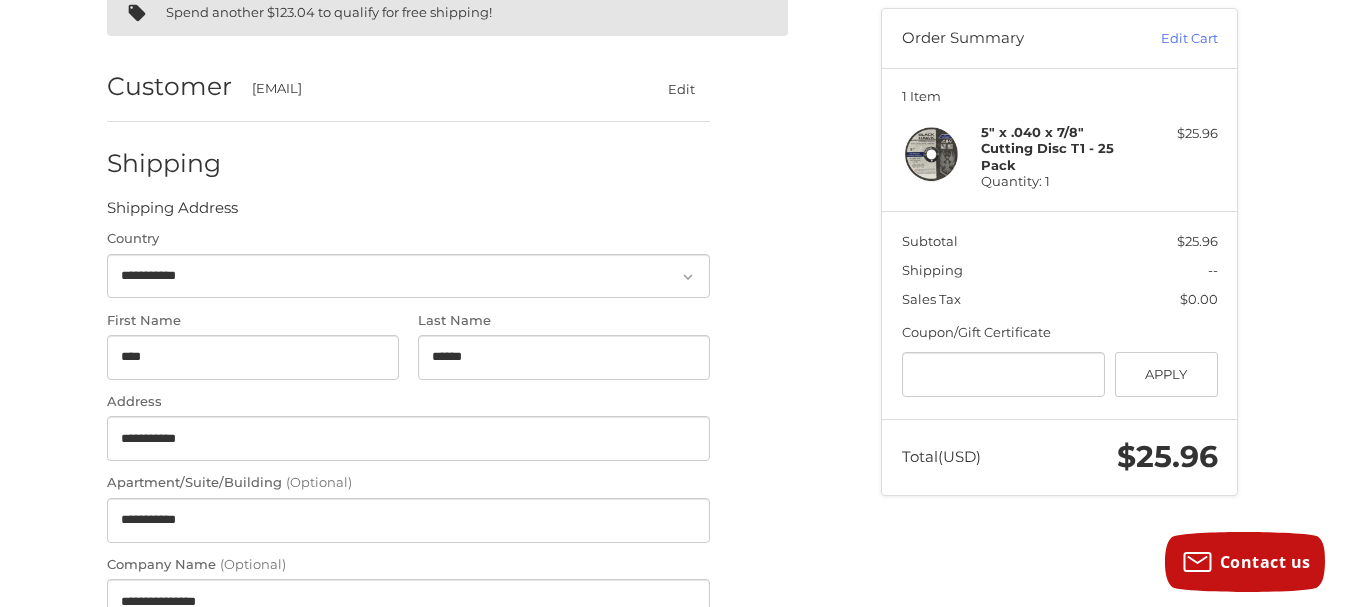 type on "**********" 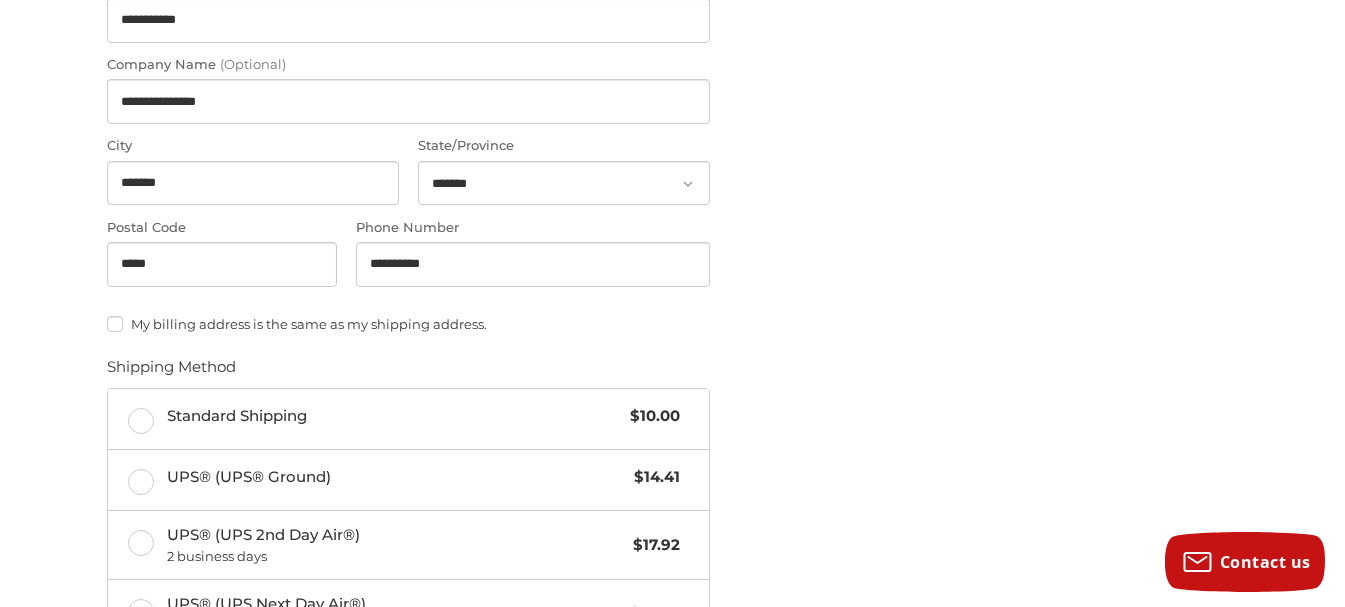 scroll, scrollTop: 788, scrollLeft: 0, axis: vertical 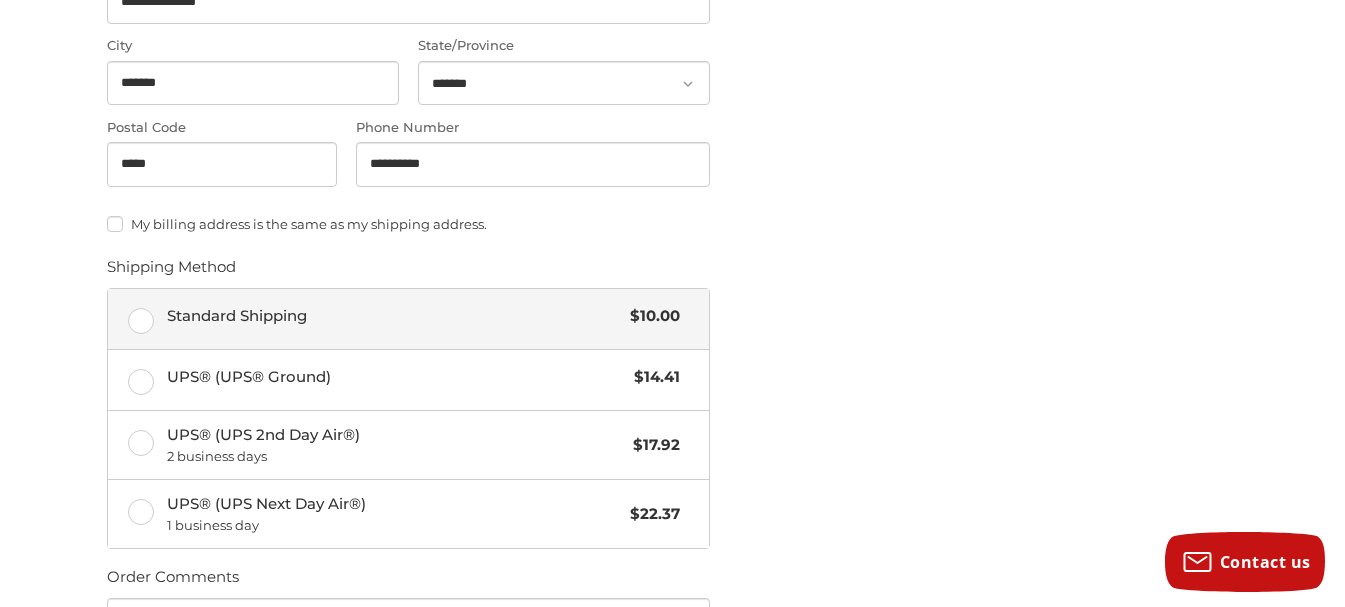 click on "Standard Shipping $10.00" at bounding box center [408, 319] 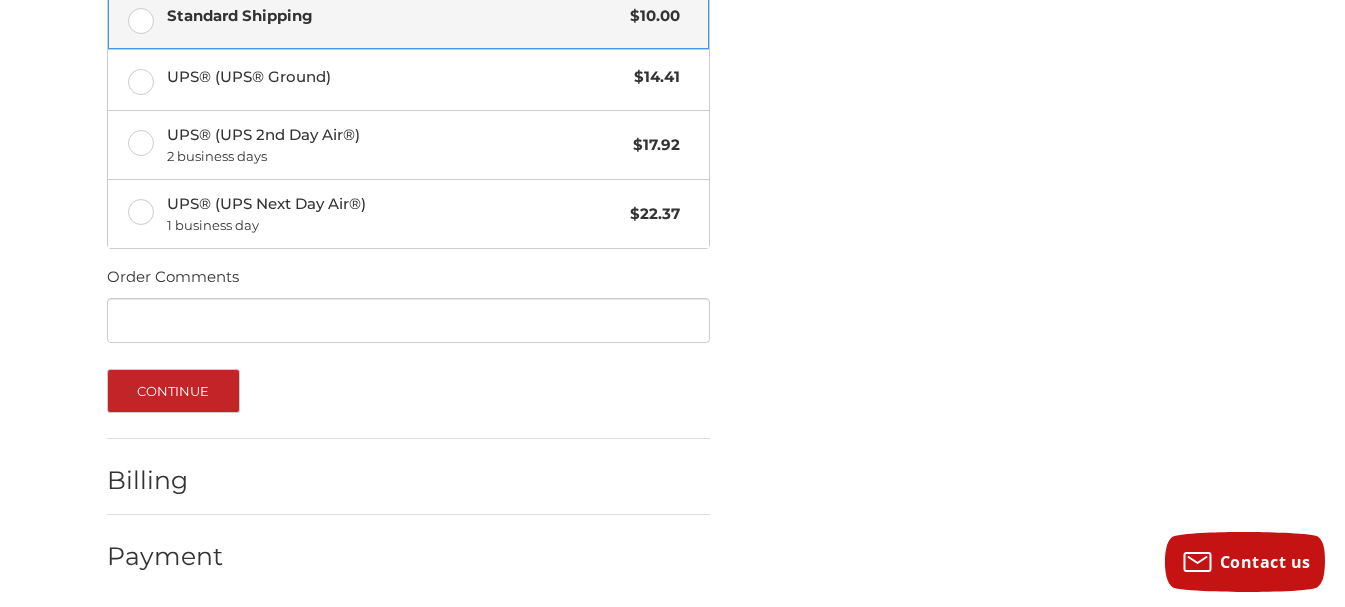 scroll, scrollTop: 1091, scrollLeft: 0, axis: vertical 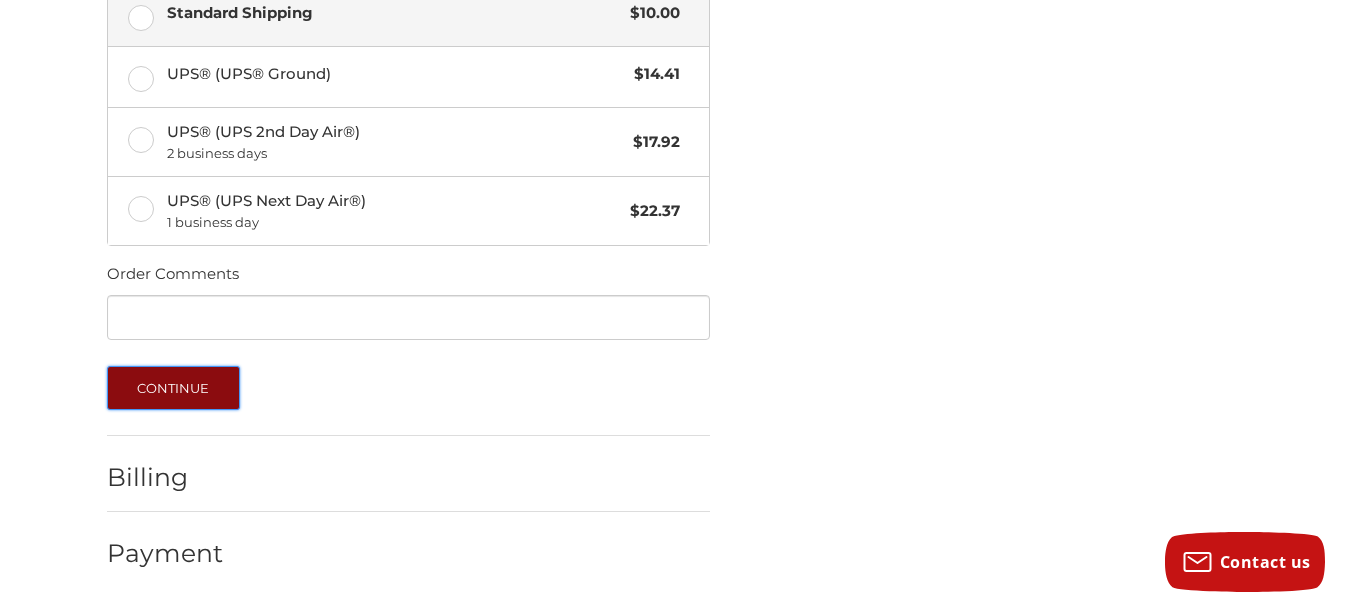 click on "Continue" at bounding box center (173, 388) 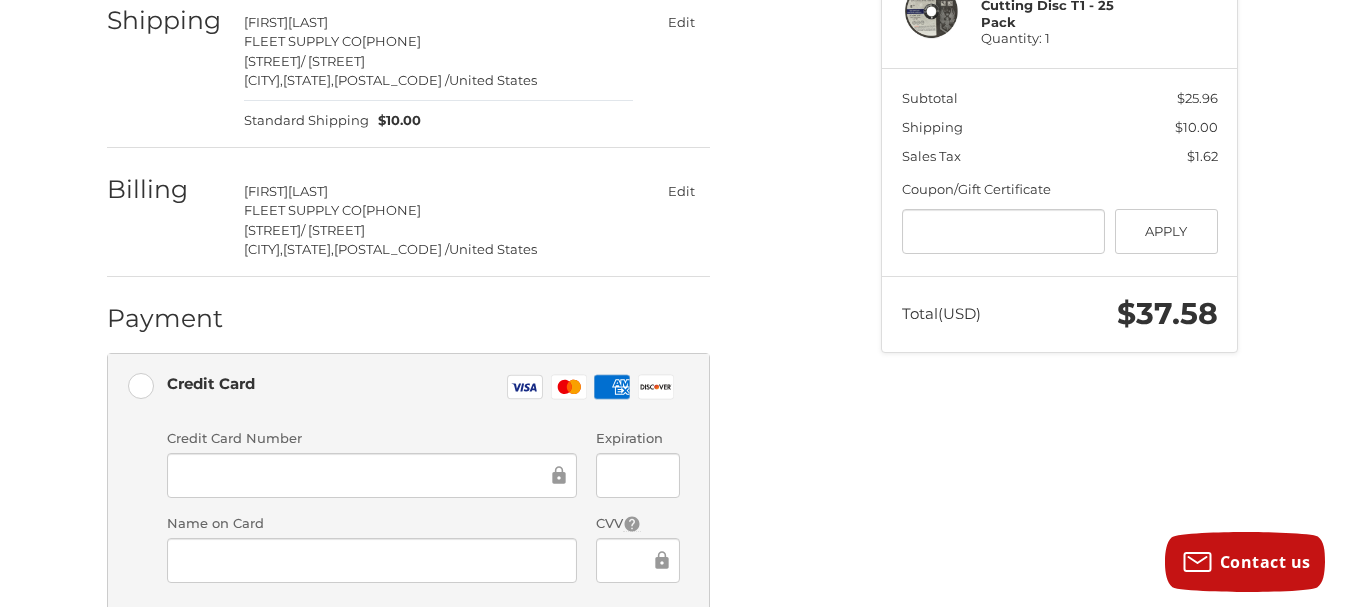 scroll, scrollTop: 378, scrollLeft: 0, axis: vertical 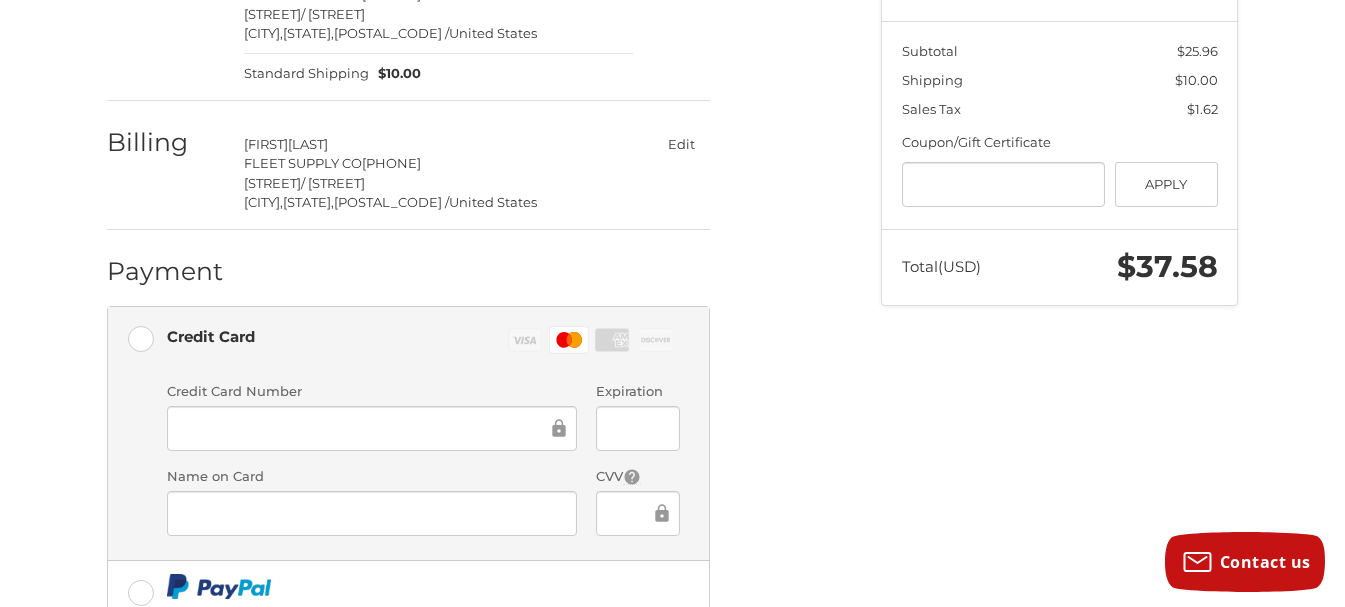 click at bounding box center (372, 513) 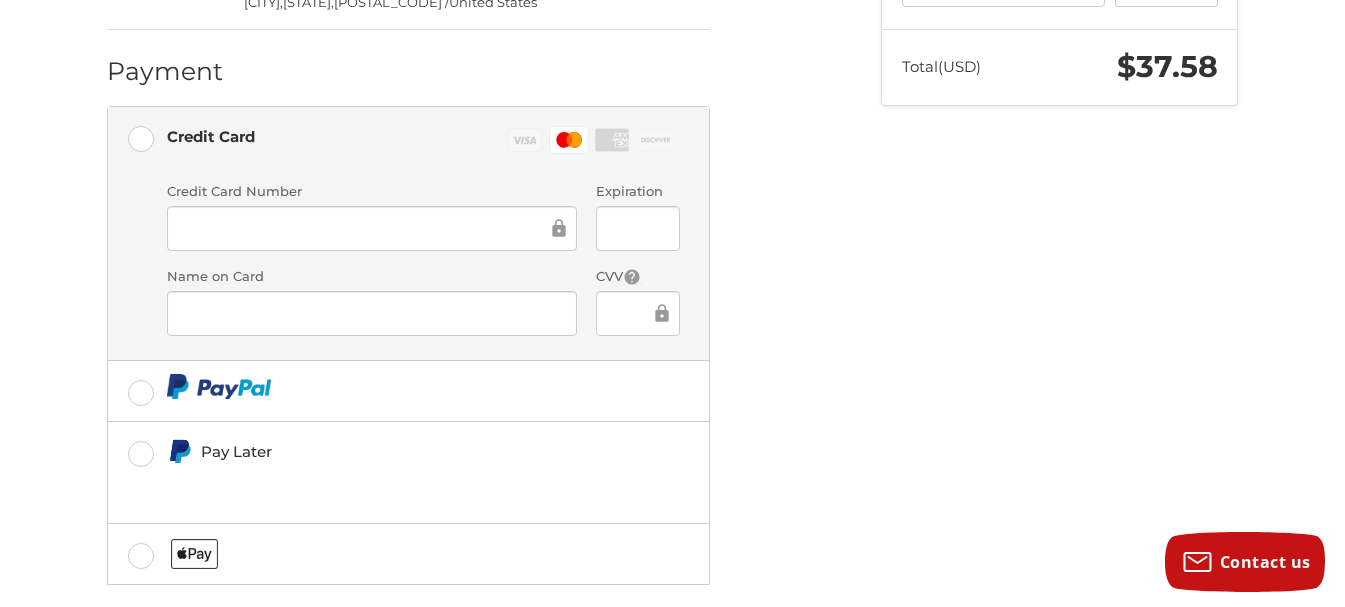 scroll, scrollTop: 679, scrollLeft: 0, axis: vertical 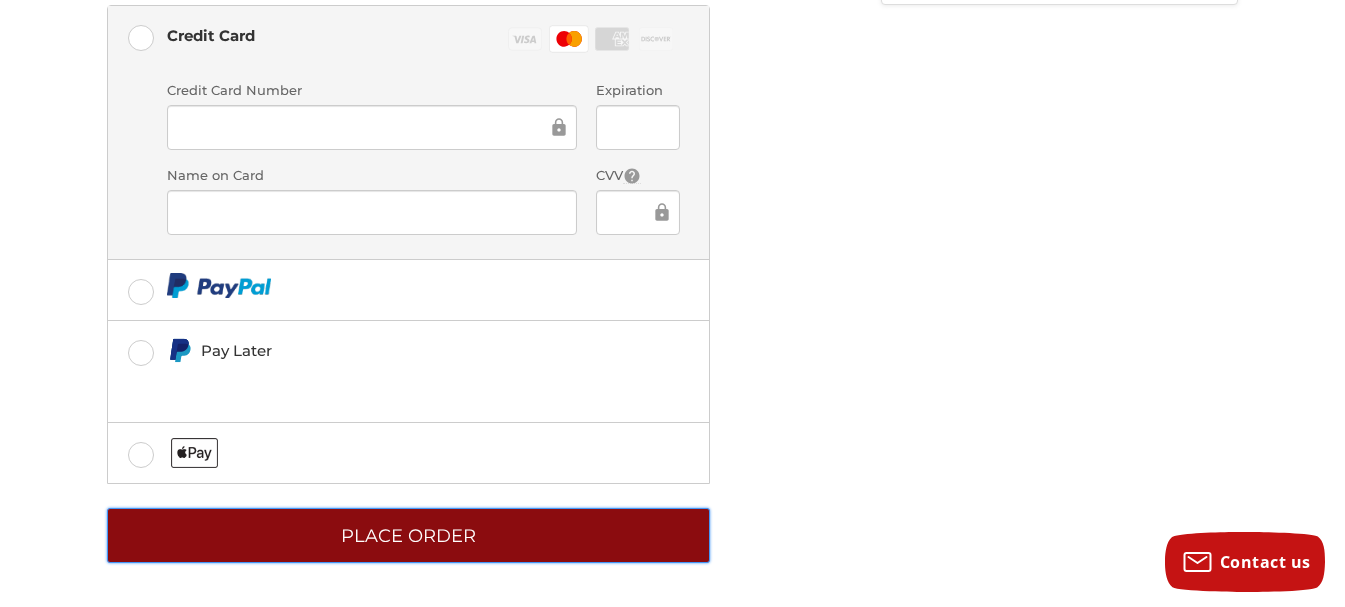 click on "Place Order" at bounding box center [408, 535] 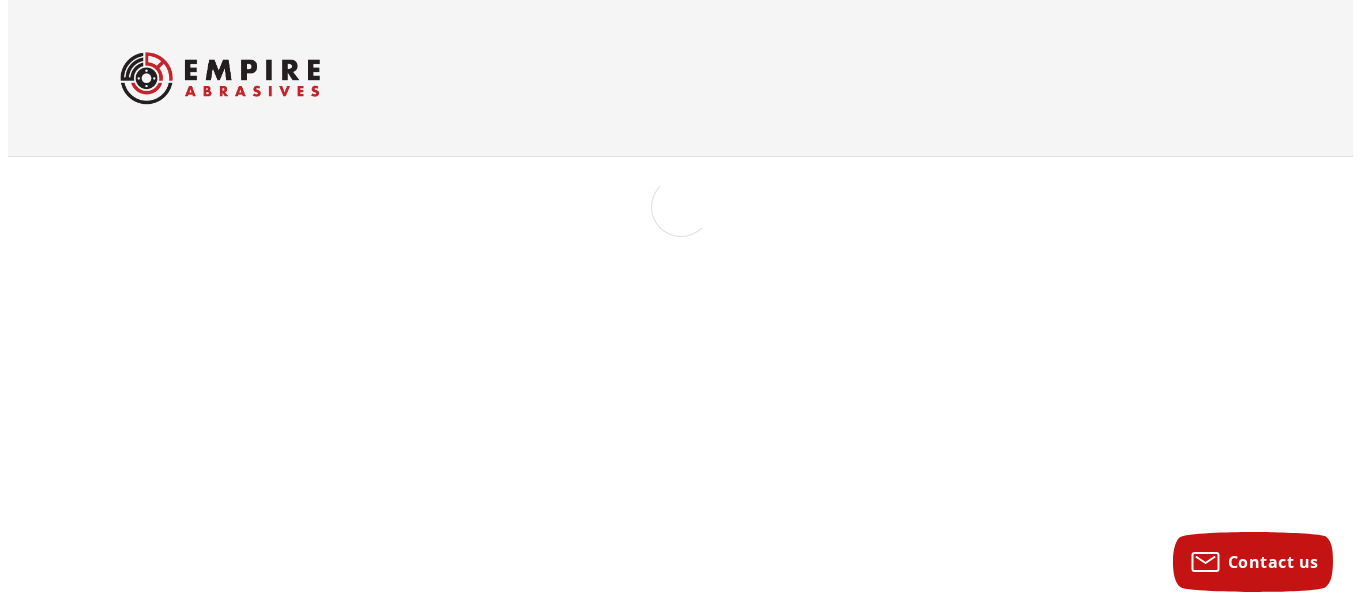 scroll, scrollTop: 0, scrollLeft: 0, axis: both 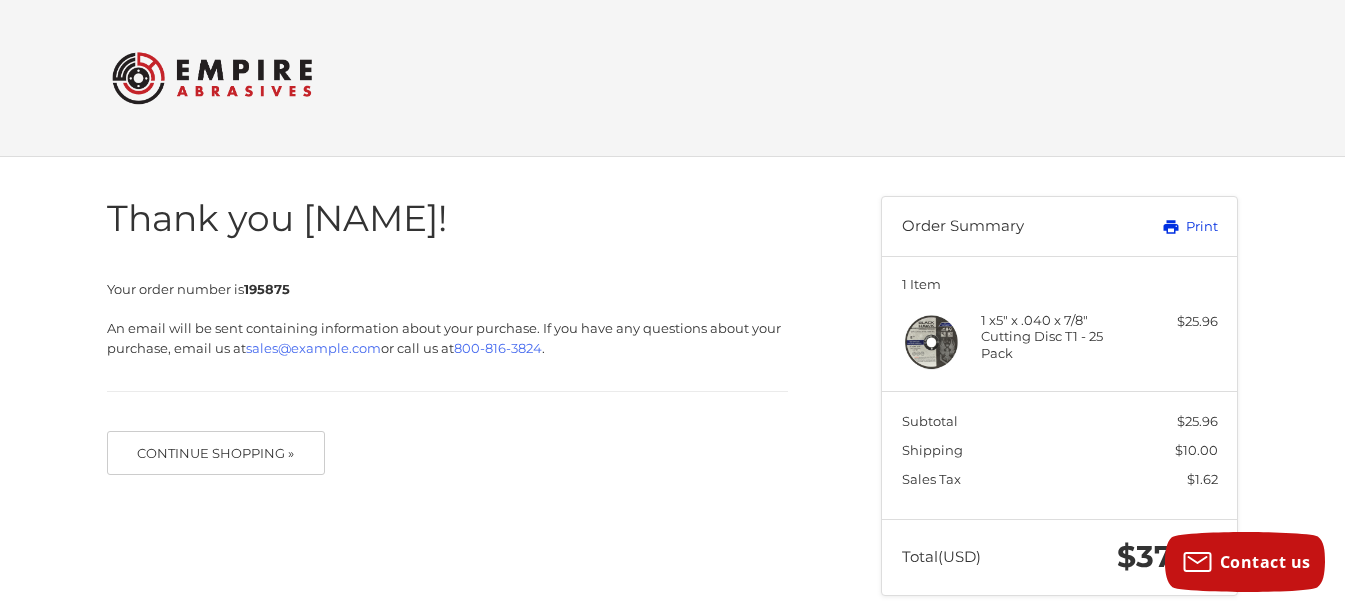 click on "Print" at bounding box center (1167, 227) 